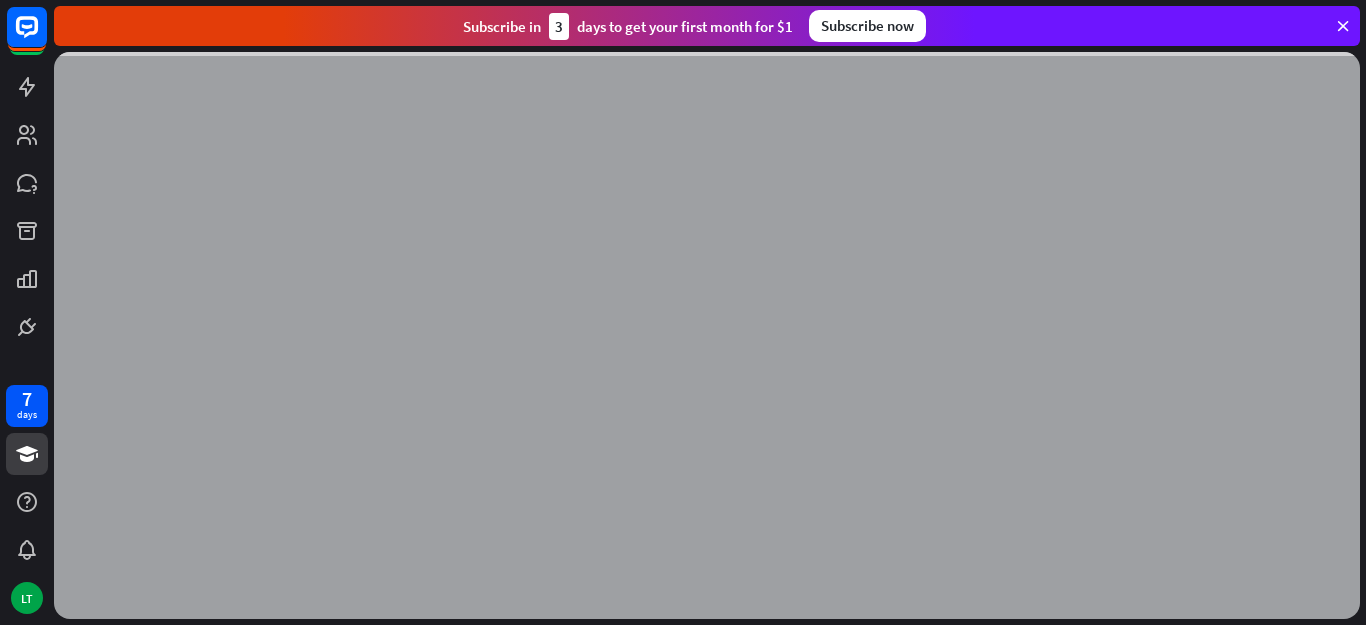 scroll, scrollTop: 0, scrollLeft: 0, axis: both 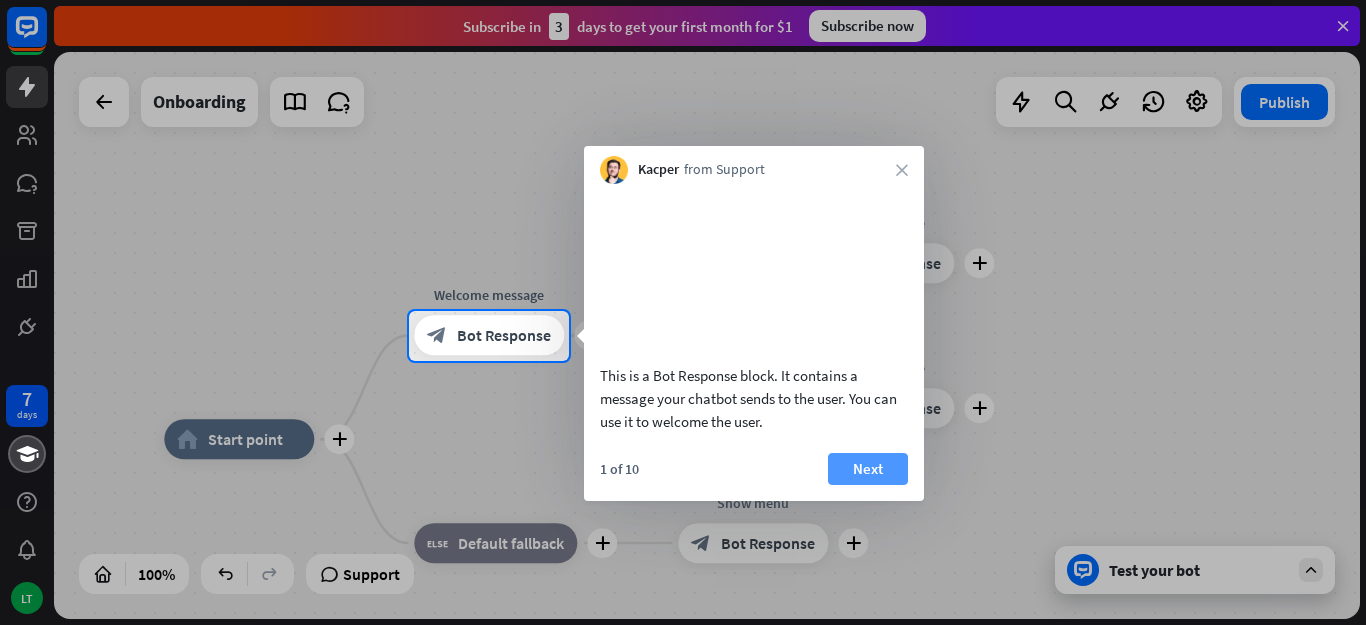 click on "Next" at bounding box center (868, 469) 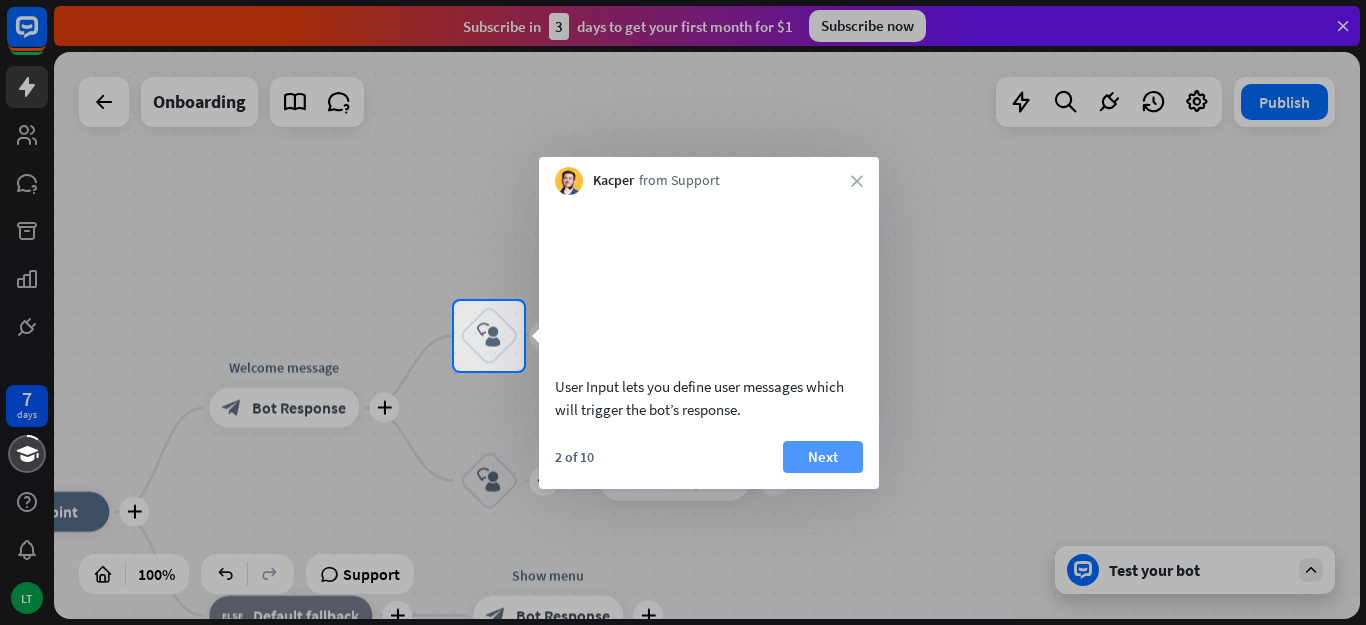 click on "Next" at bounding box center (823, 457) 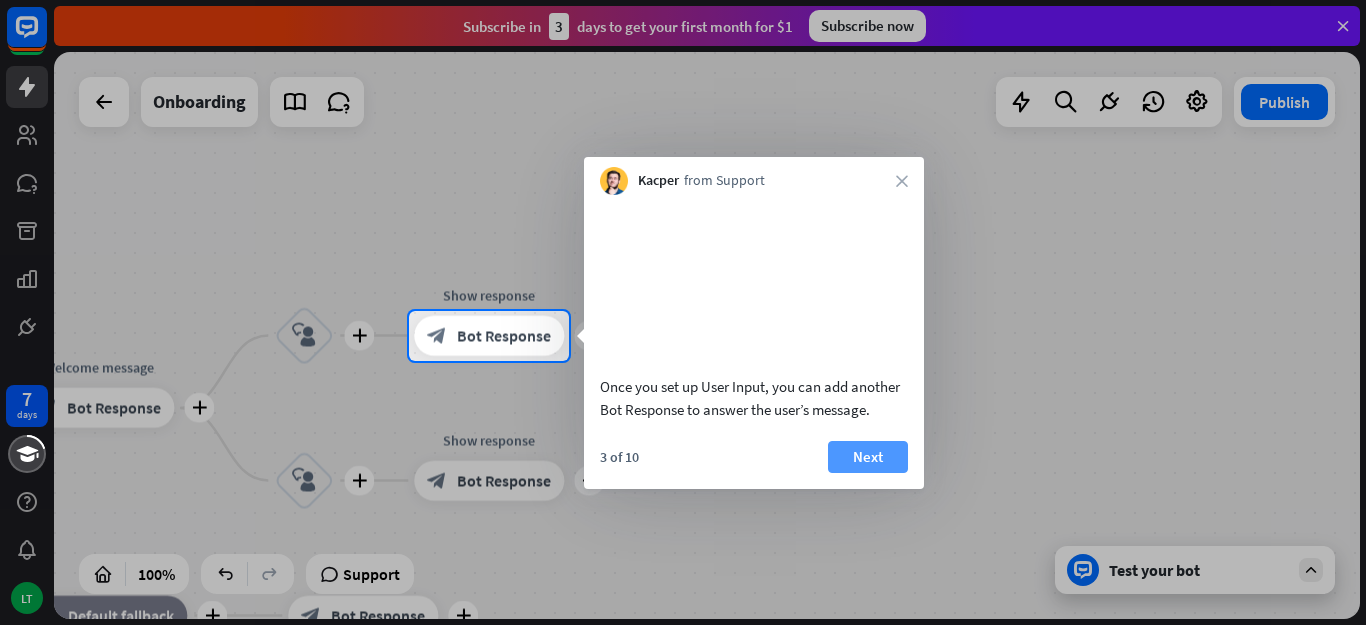 click on "Next" at bounding box center [868, 457] 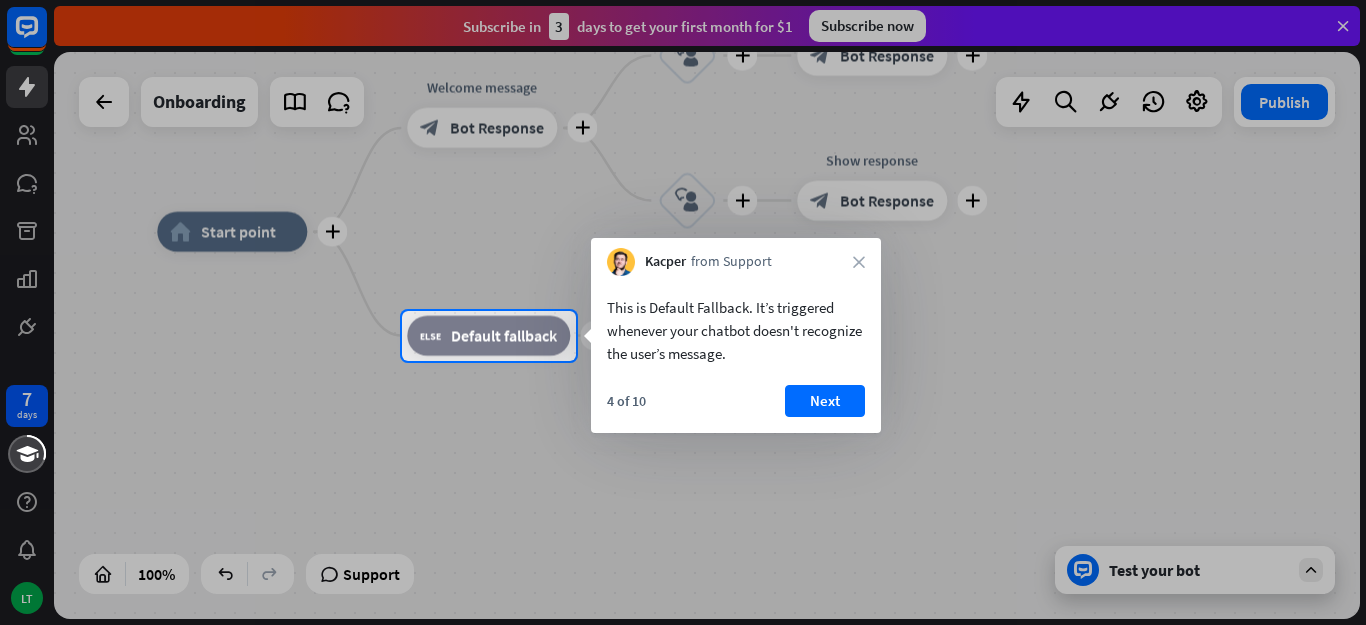 click on "4 of 10
Next" at bounding box center (736, 409) 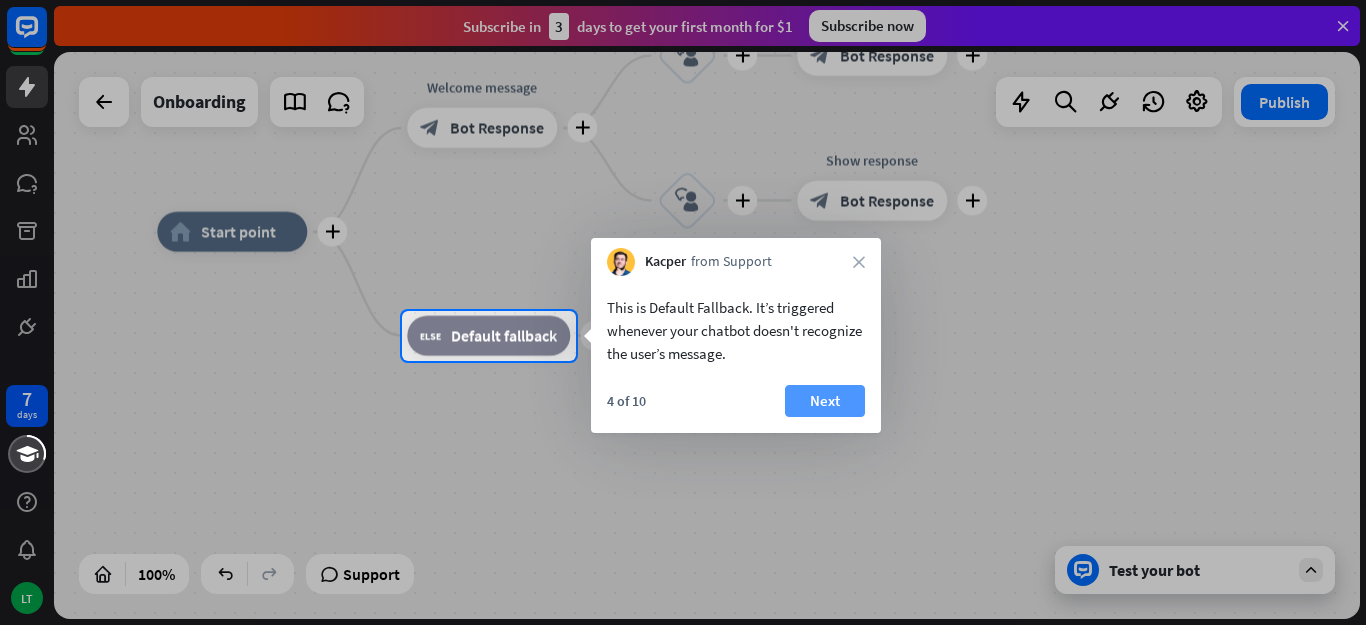 click on "Next" at bounding box center (825, 401) 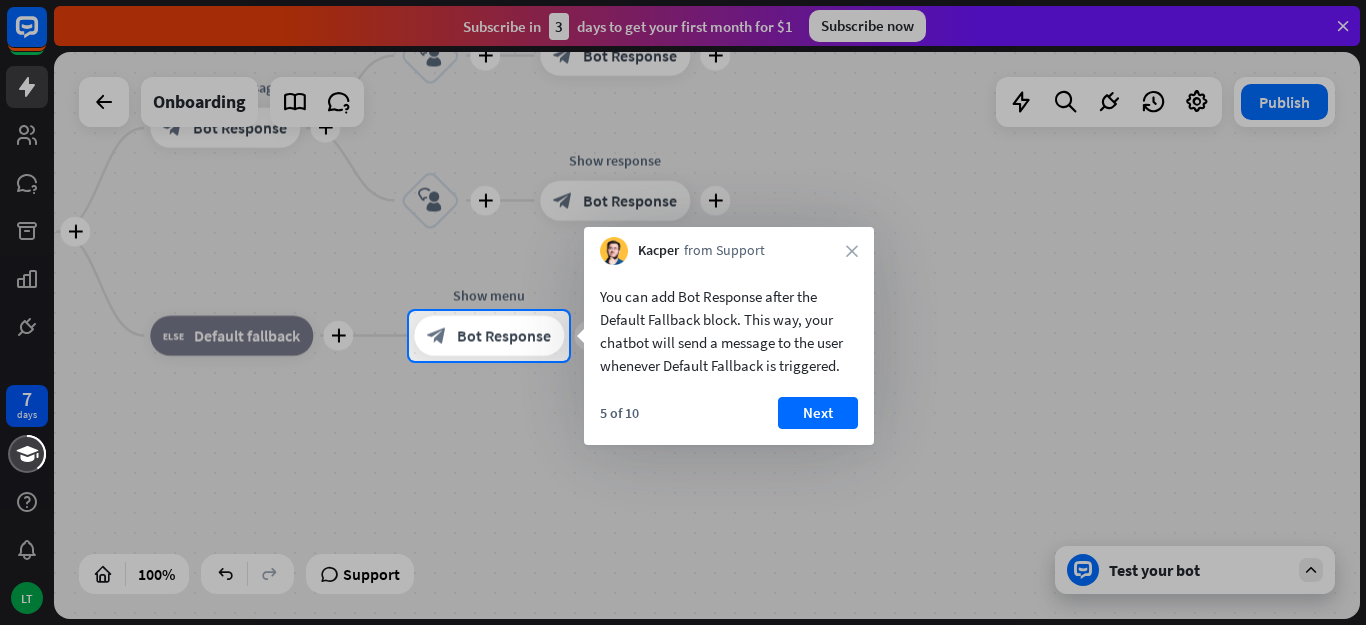 click on "Next" at bounding box center (818, 413) 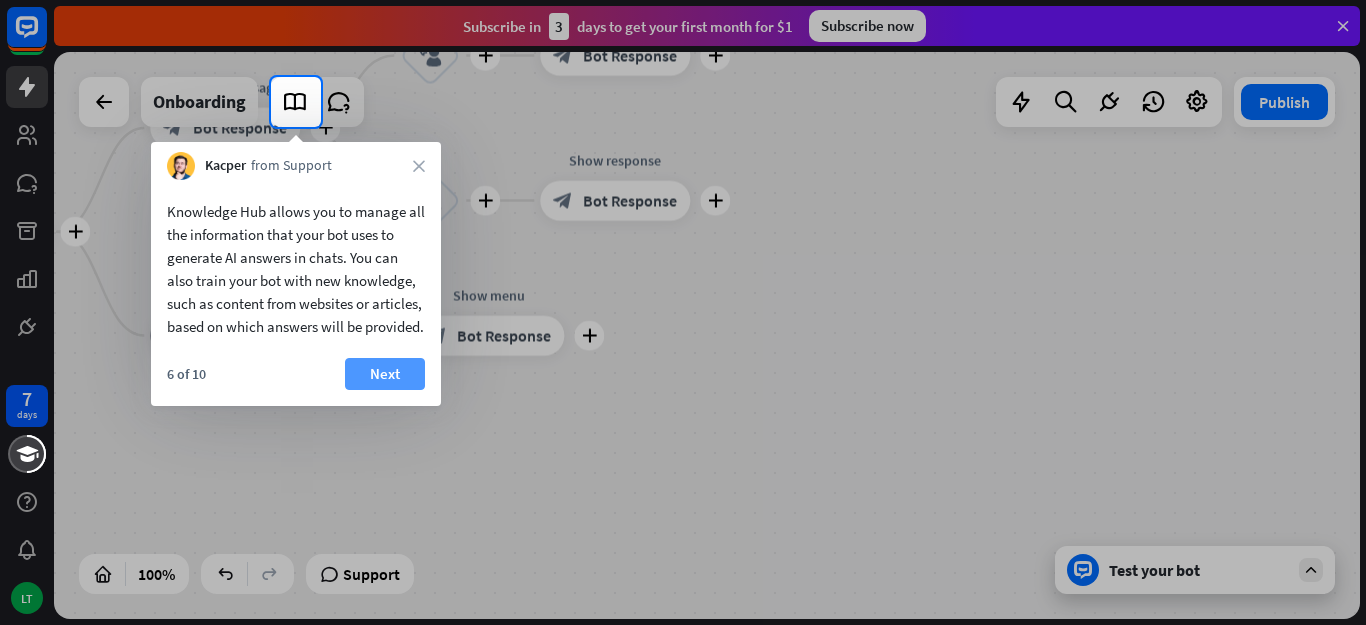 click on "Next" at bounding box center (385, 374) 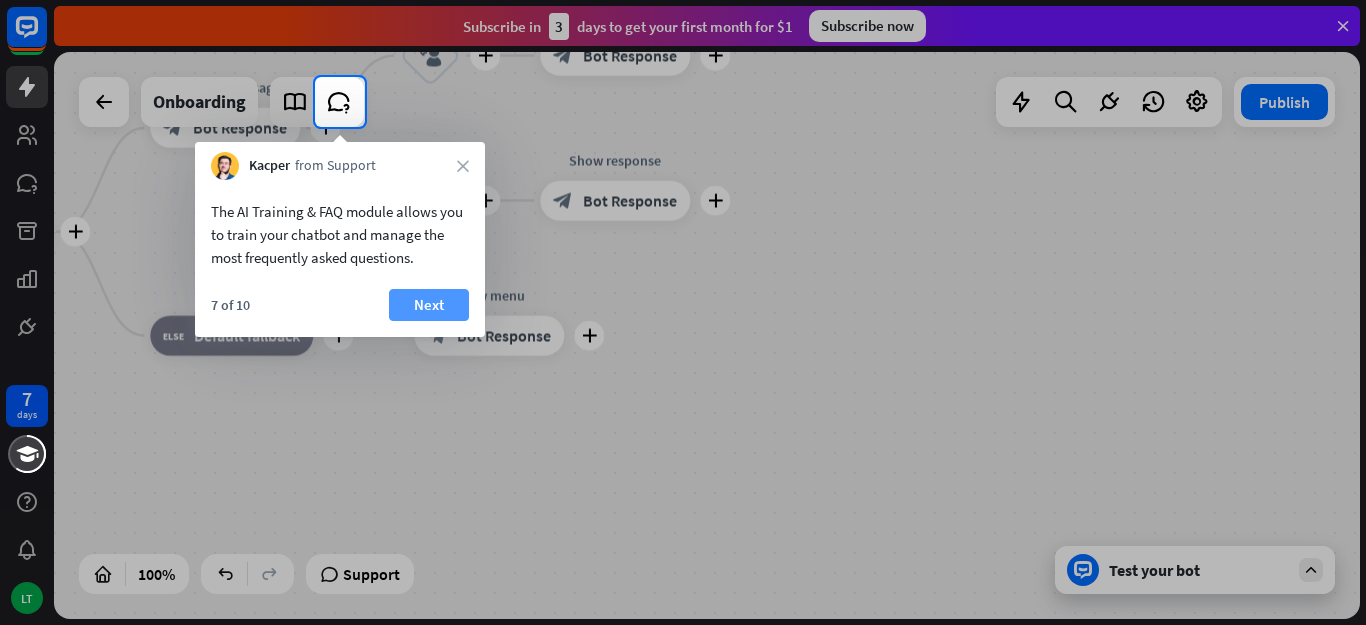 click on "Next" at bounding box center [429, 305] 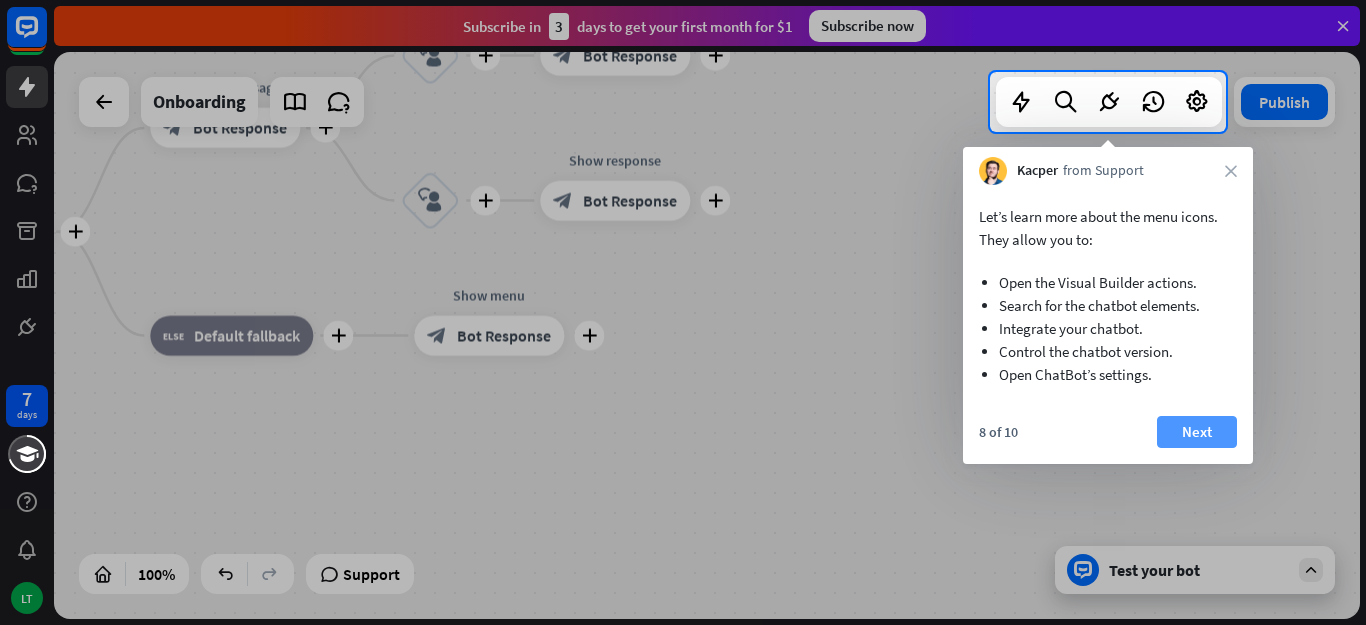 click on "Next" at bounding box center (1197, 432) 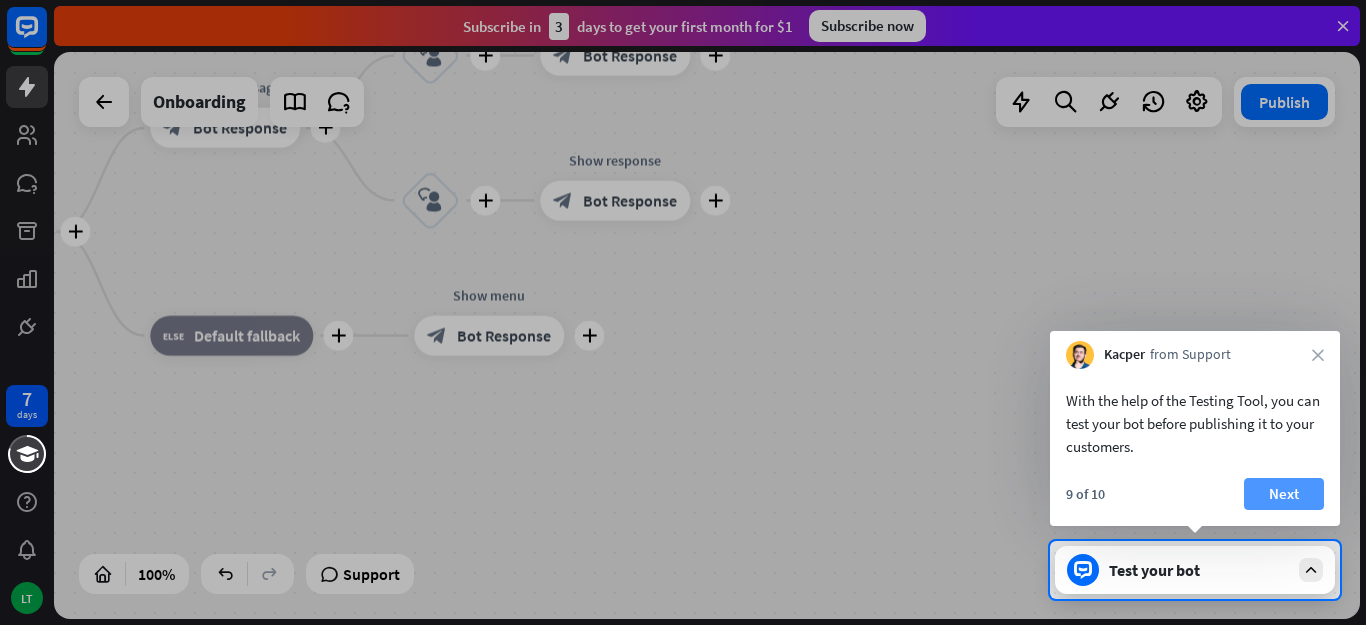 click on "Next" at bounding box center [1284, 494] 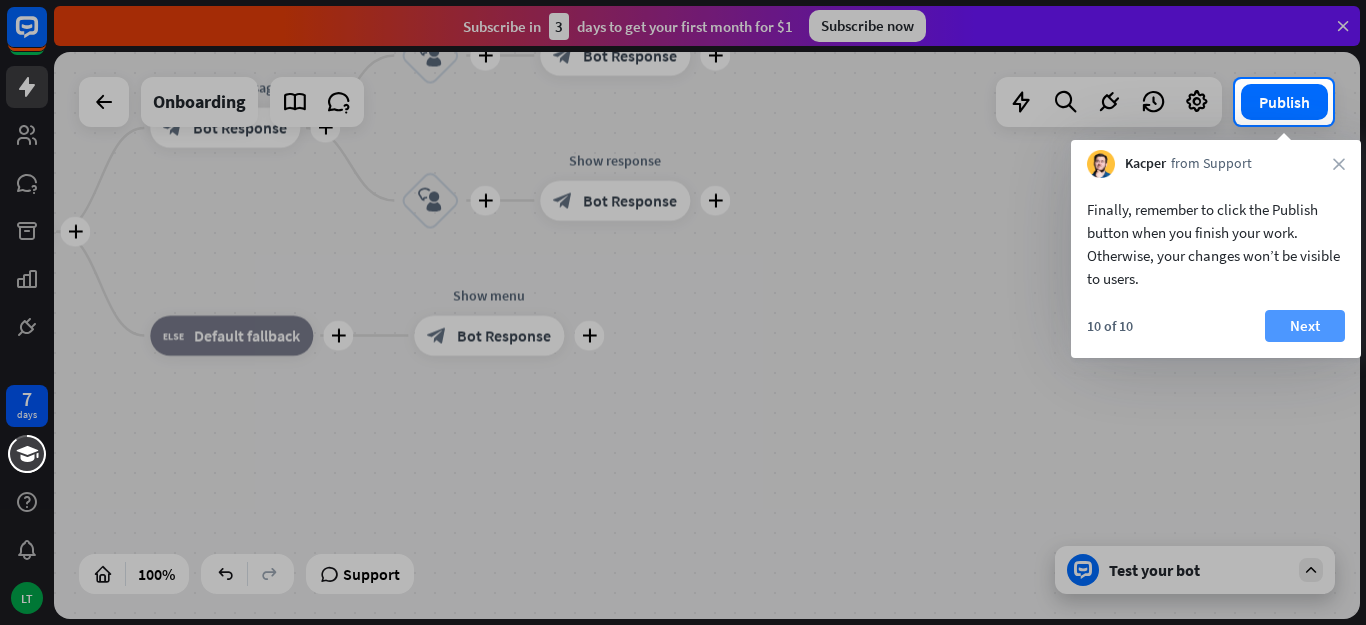 click on "Next" at bounding box center [1305, 326] 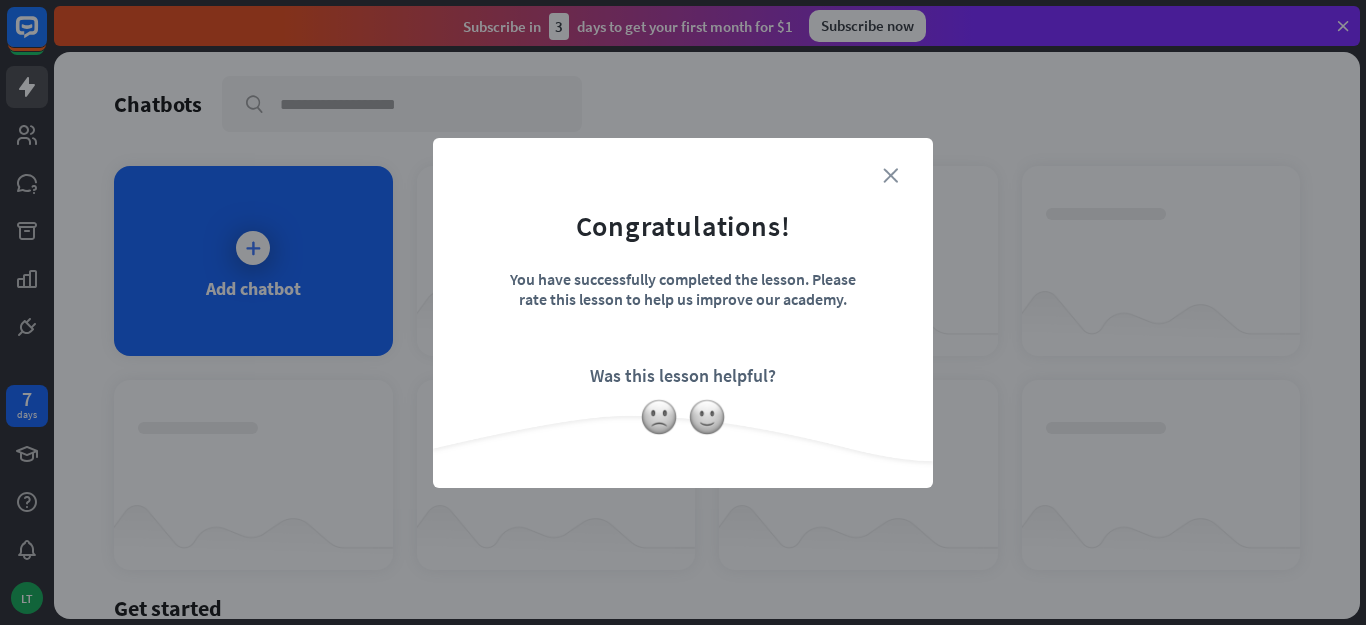 click on "close" at bounding box center [890, 175] 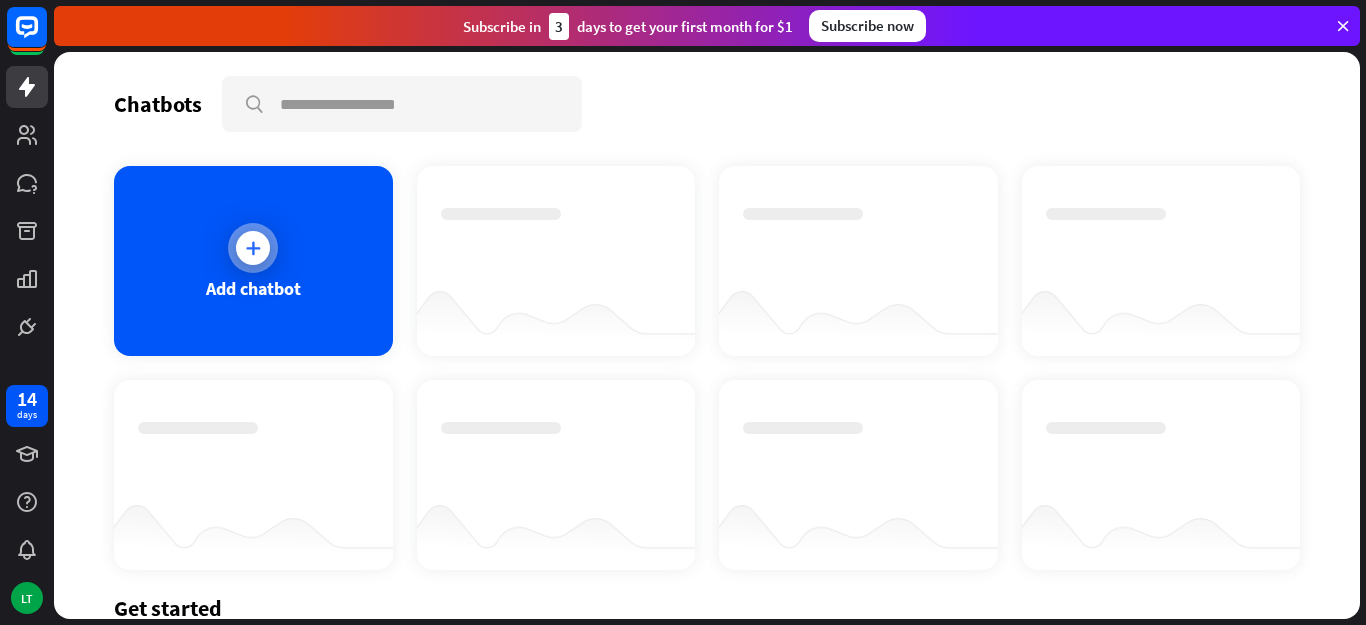 click on "Add chatbot" at bounding box center (253, 288) 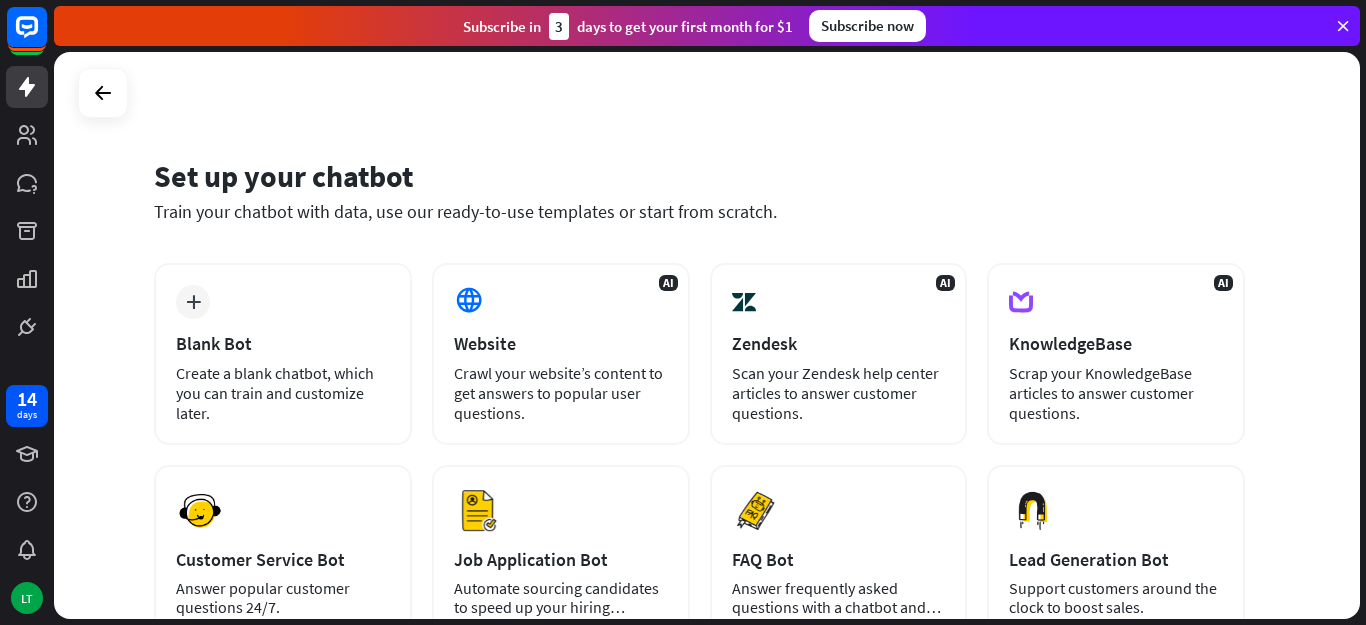 click at bounding box center (1343, 26) 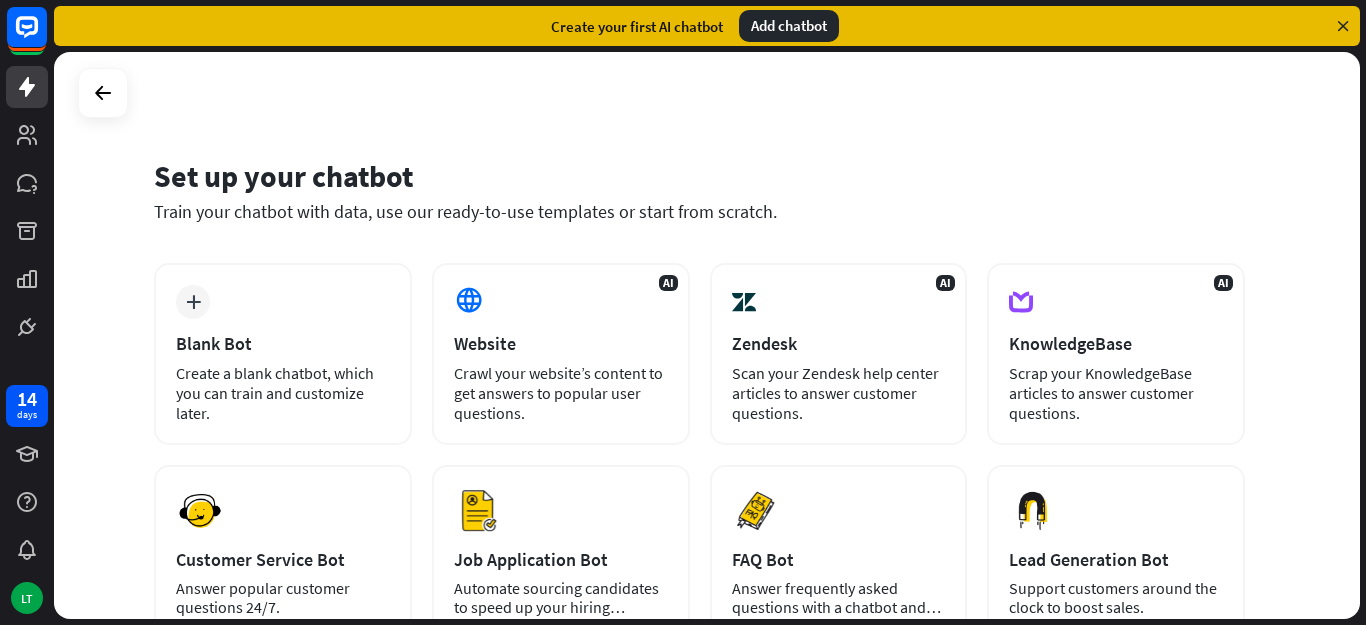click at bounding box center [1343, 26] 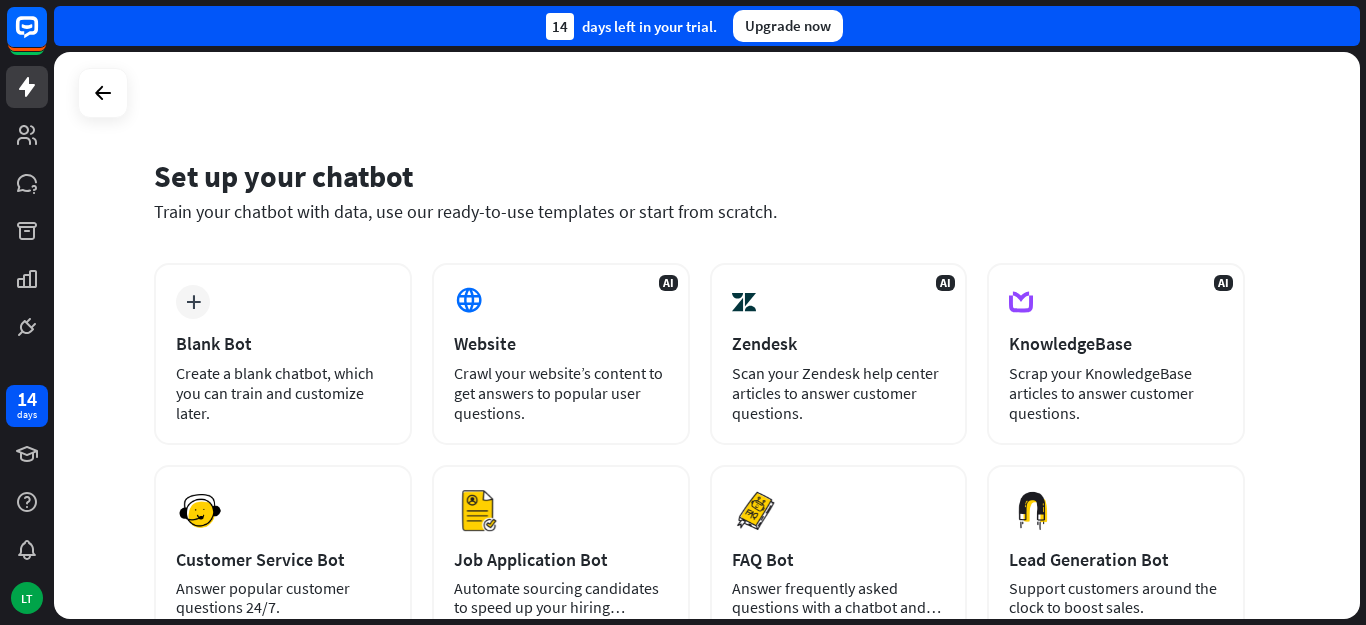 click on "14
days
left in your trial.
Upgrade now" at bounding box center (707, 26) 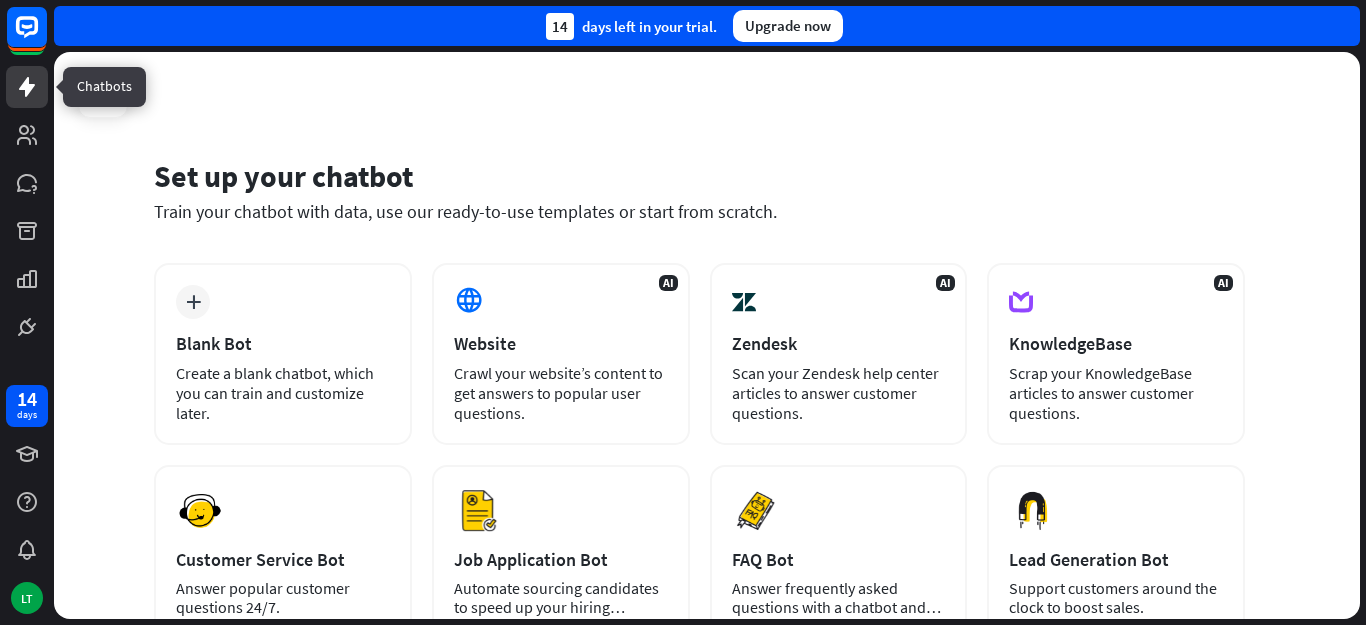 click 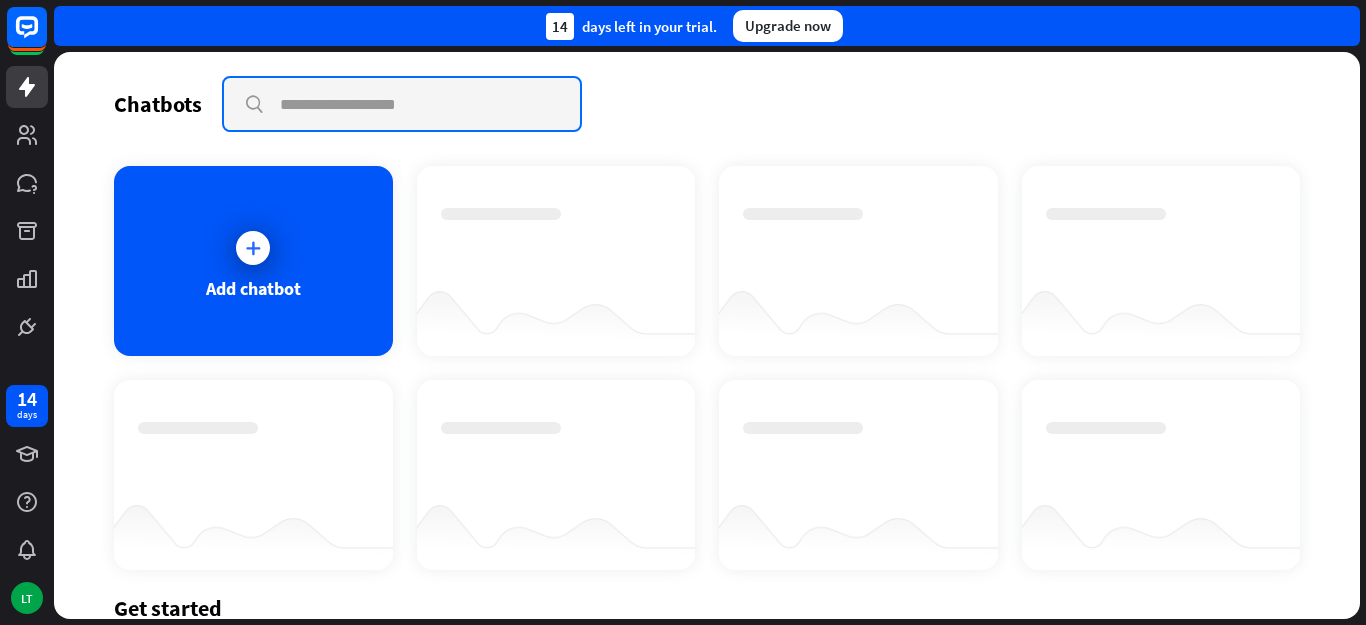 click at bounding box center [402, 104] 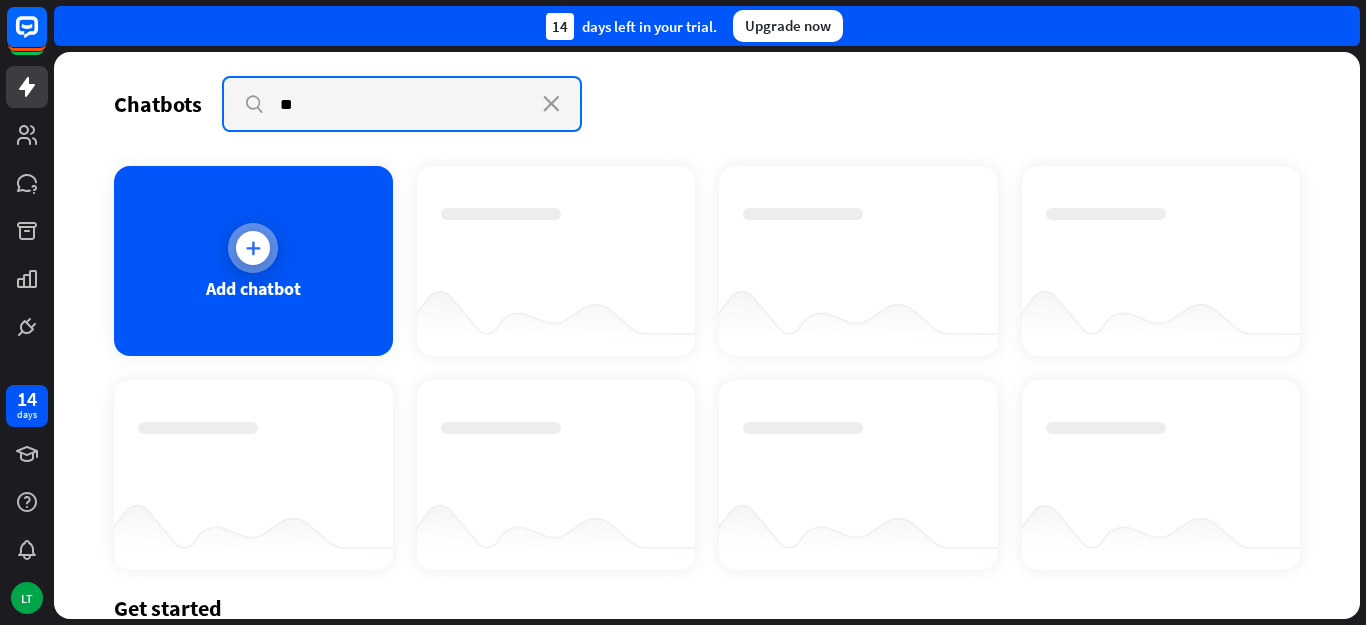 type on "*" 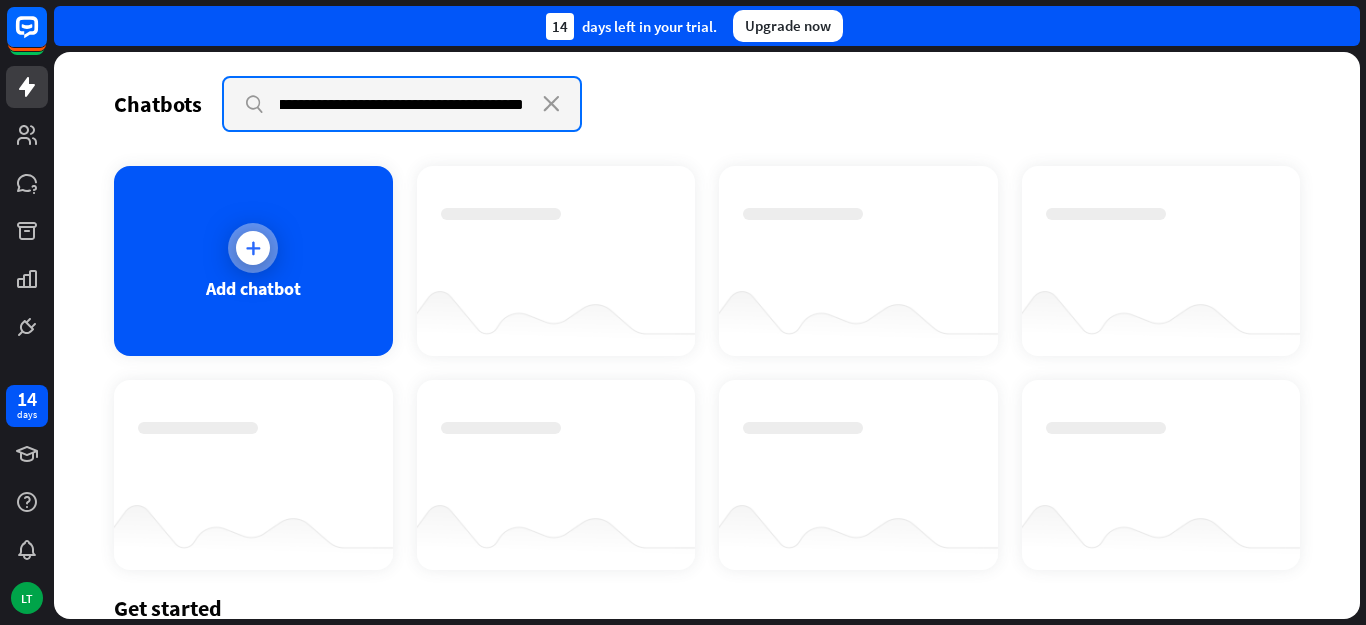 scroll, scrollTop: 0, scrollLeft: 243, axis: horizontal 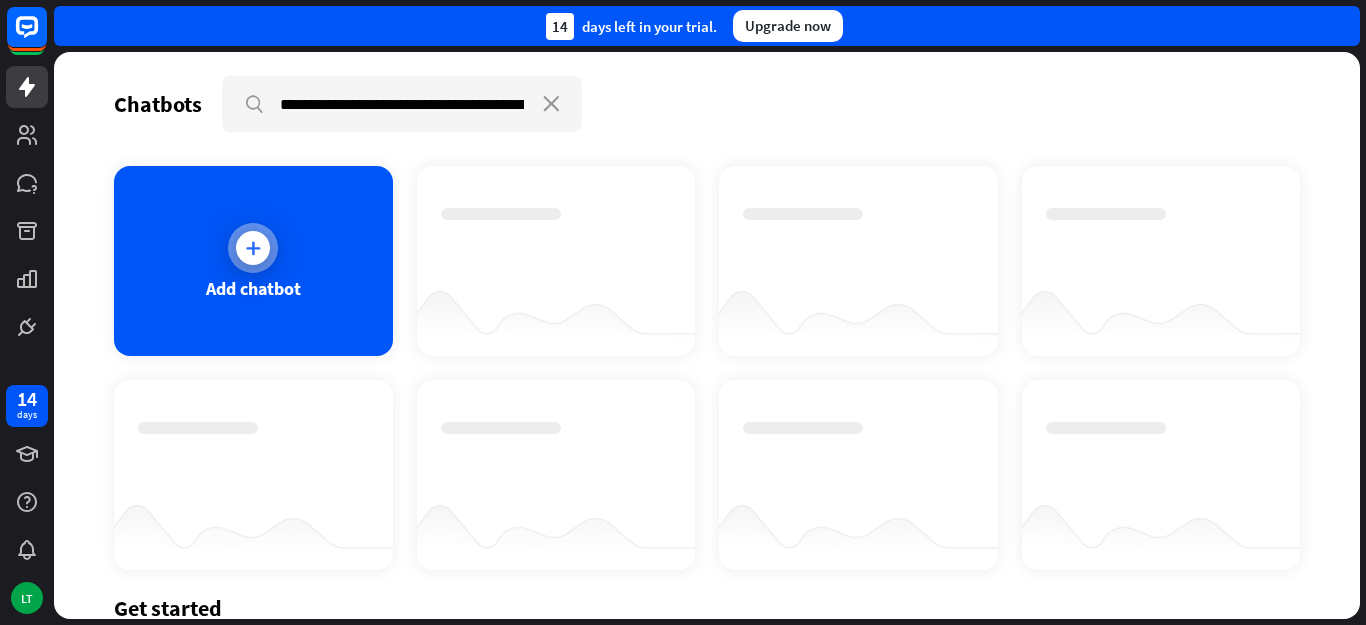 click at bounding box center (253, 248) 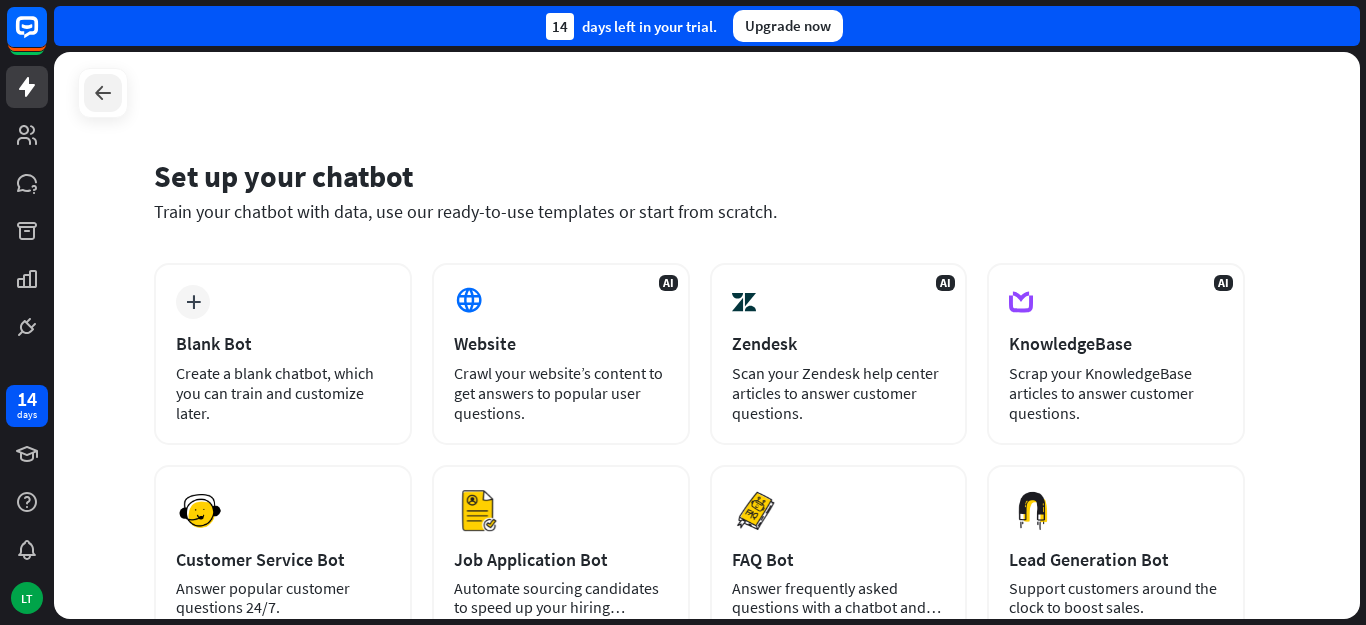 click at bounding box center [103, 93] 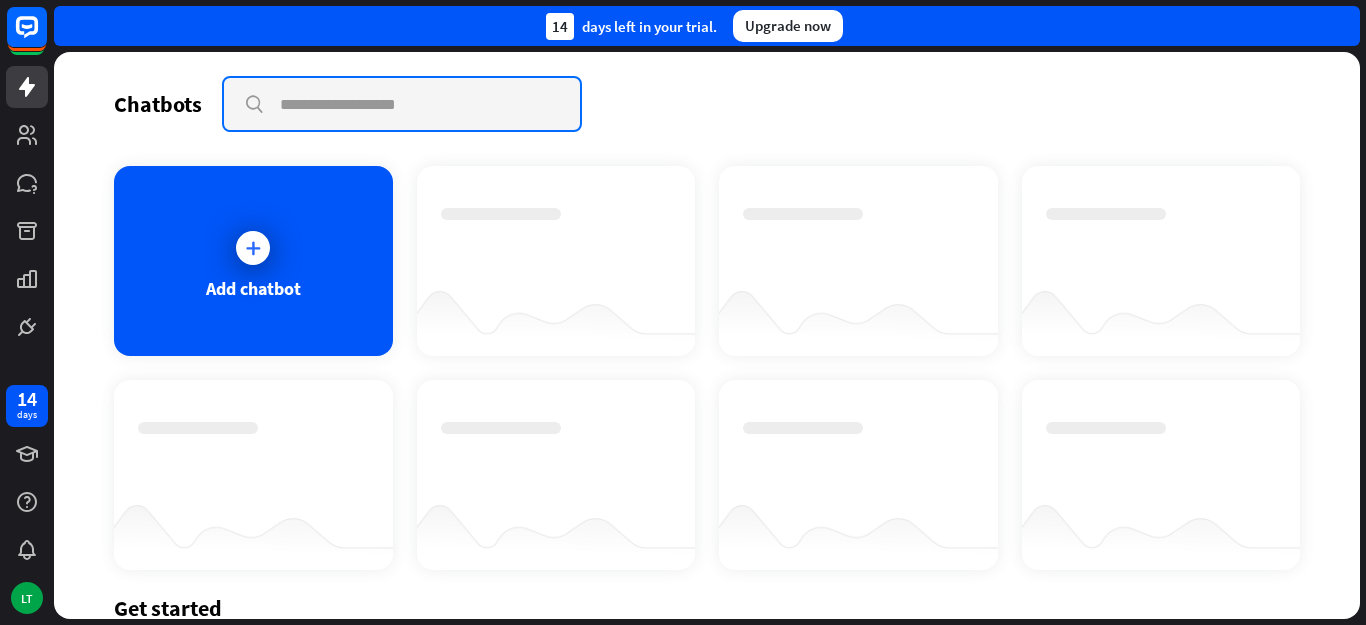 click at bounding box center [402, 104] 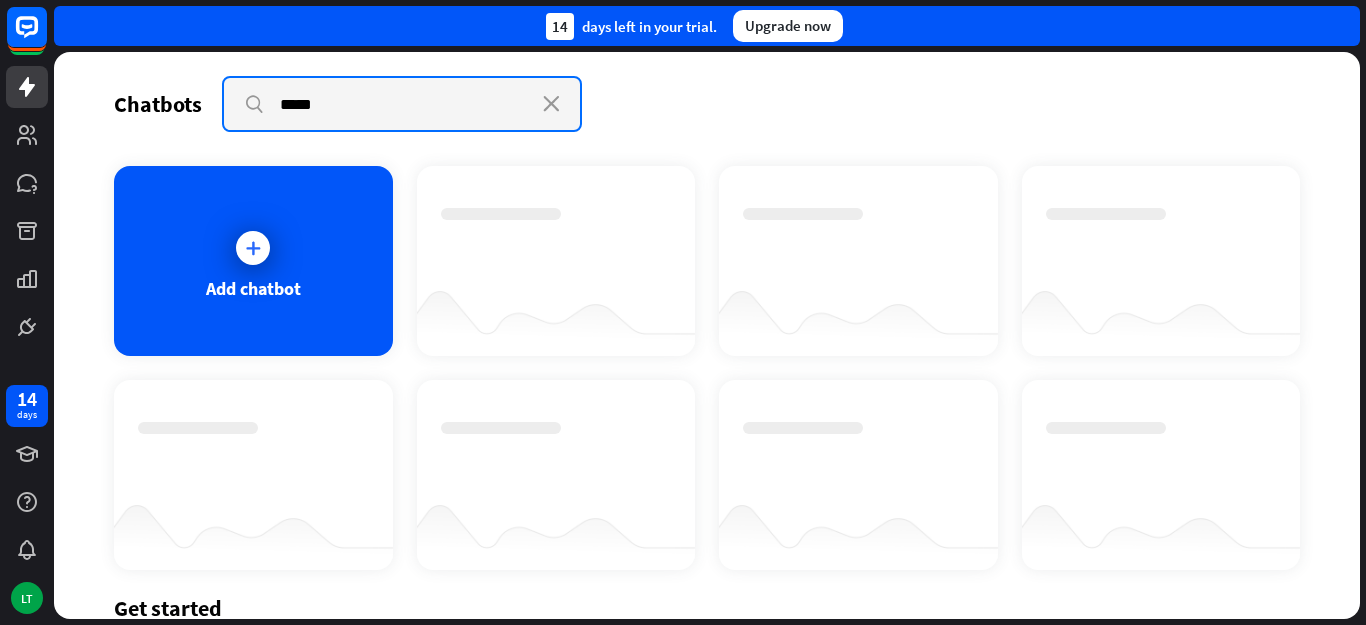 type on "*****" 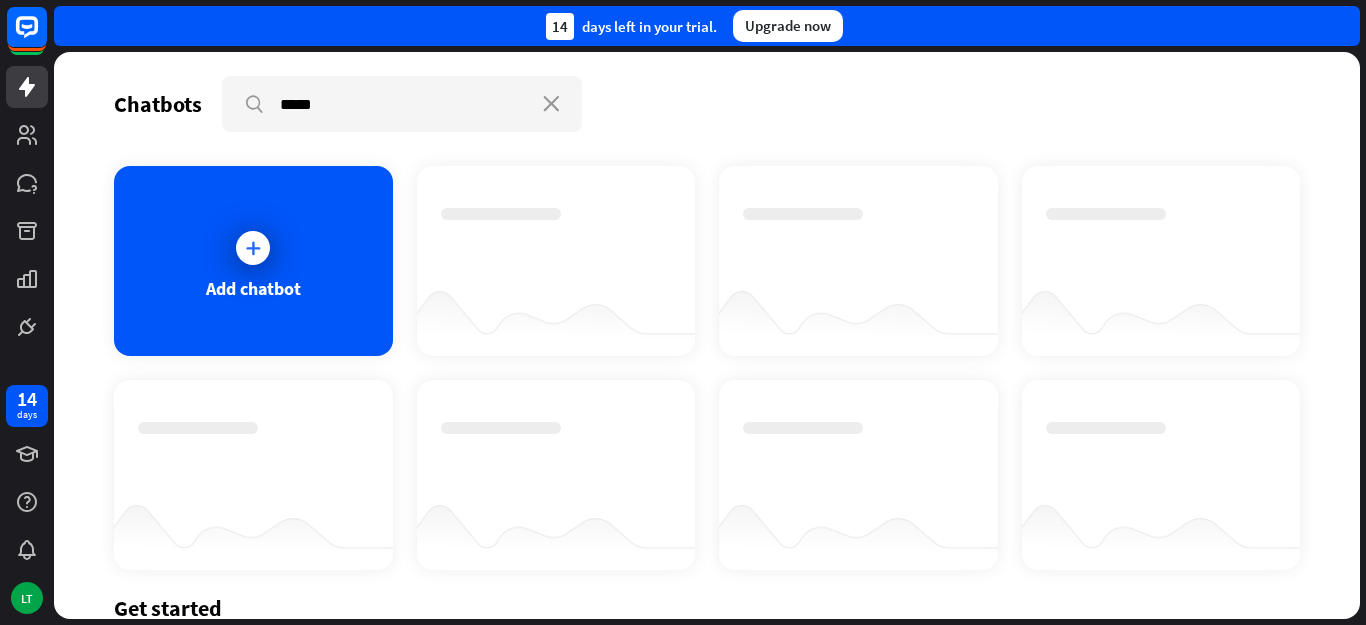 click on "Upgrade now" at bounding box center [788, 26] 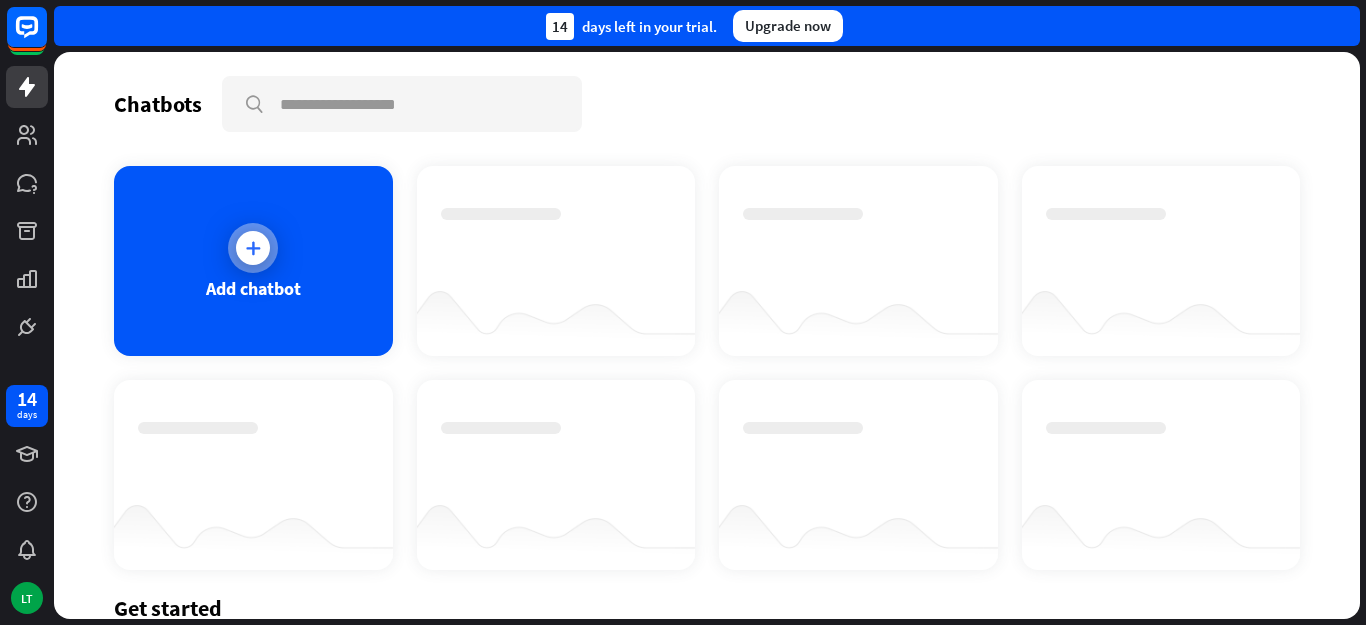 click at bounding box center (253, 248) 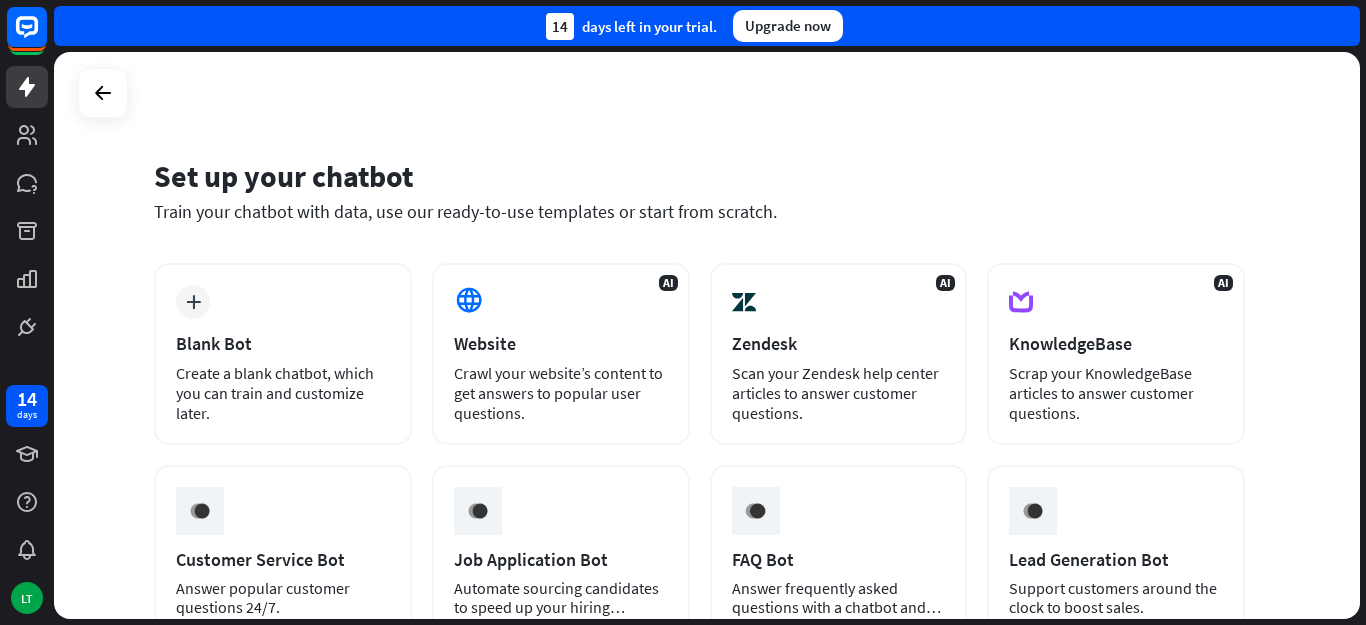 scroll, scrollTop: 0, scrollLeft: 0, axis: both 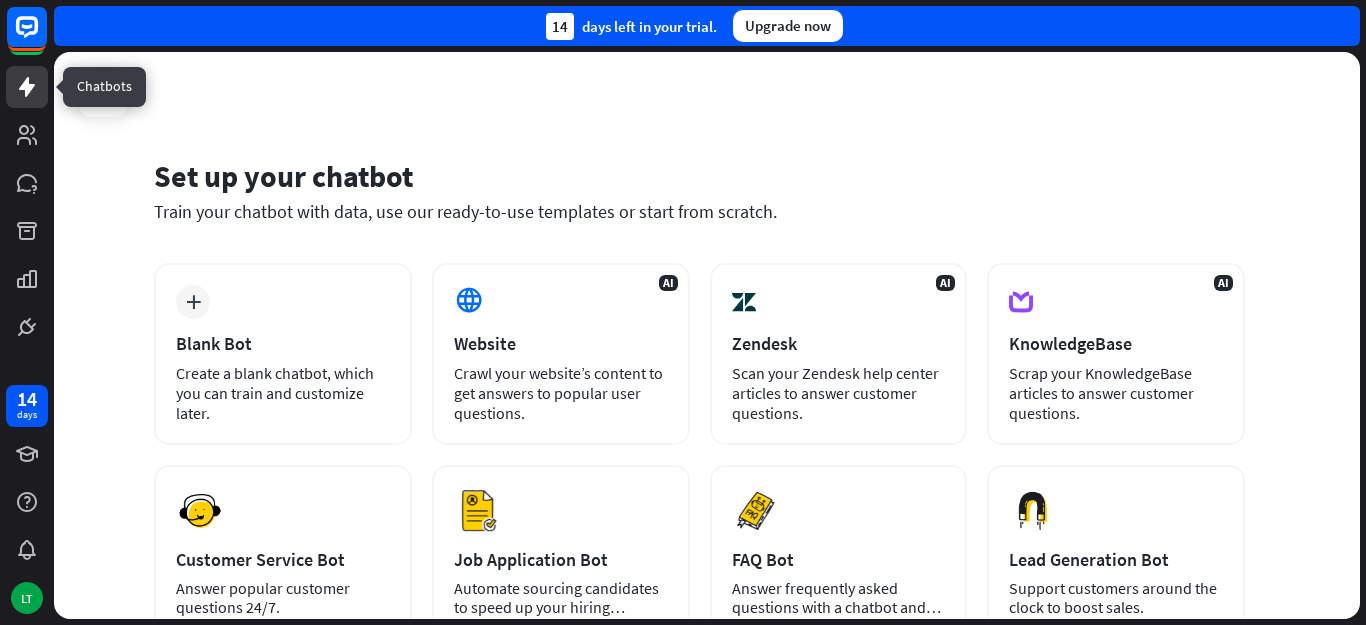 click 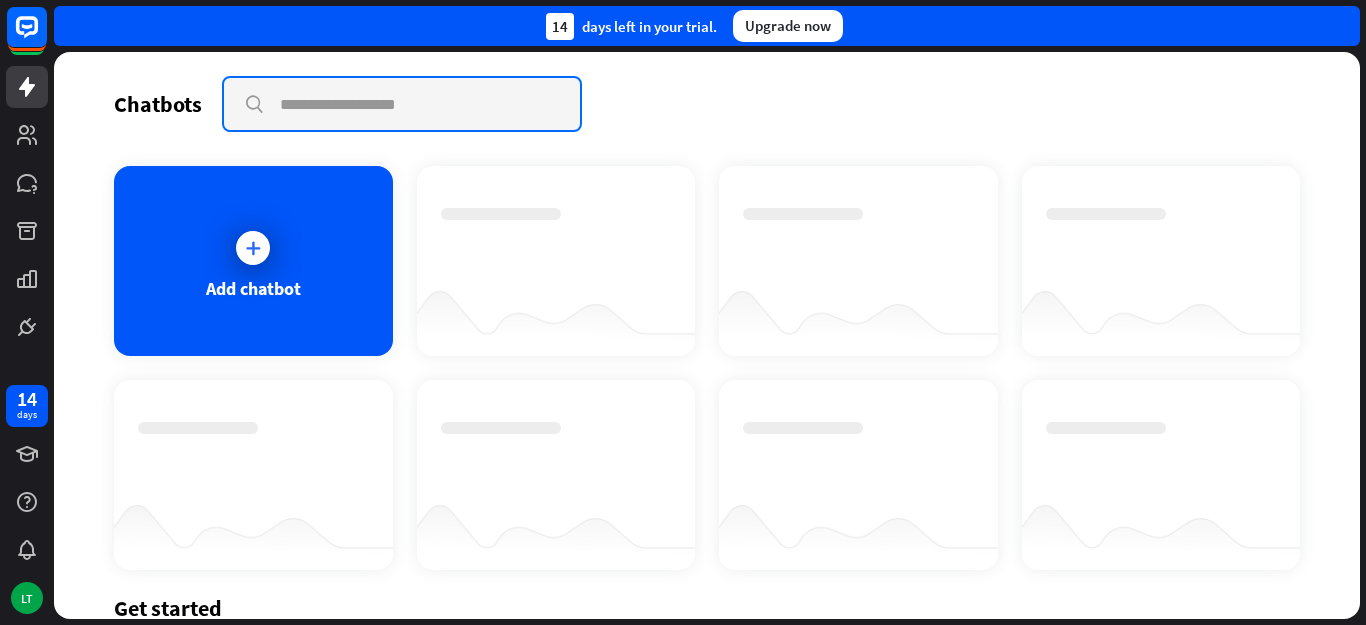 click at bounding box center [402, 104] 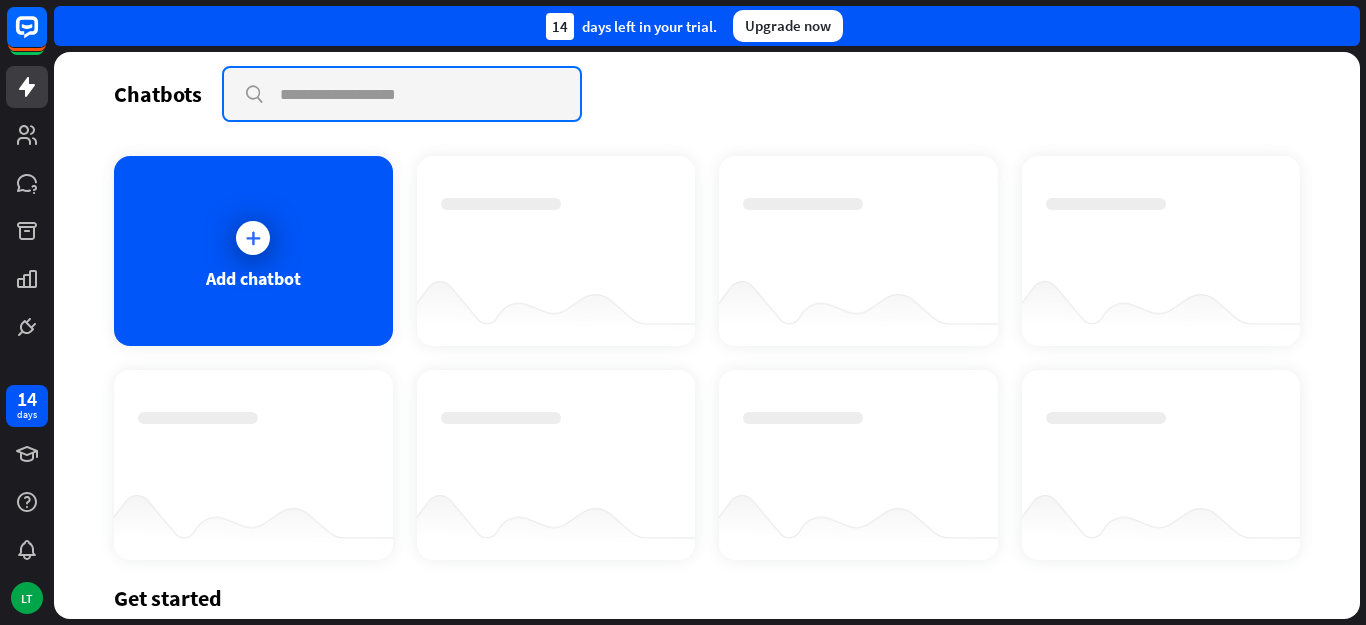 scroll, scrollTop: 0, scrollLeft: 0, axis: both 